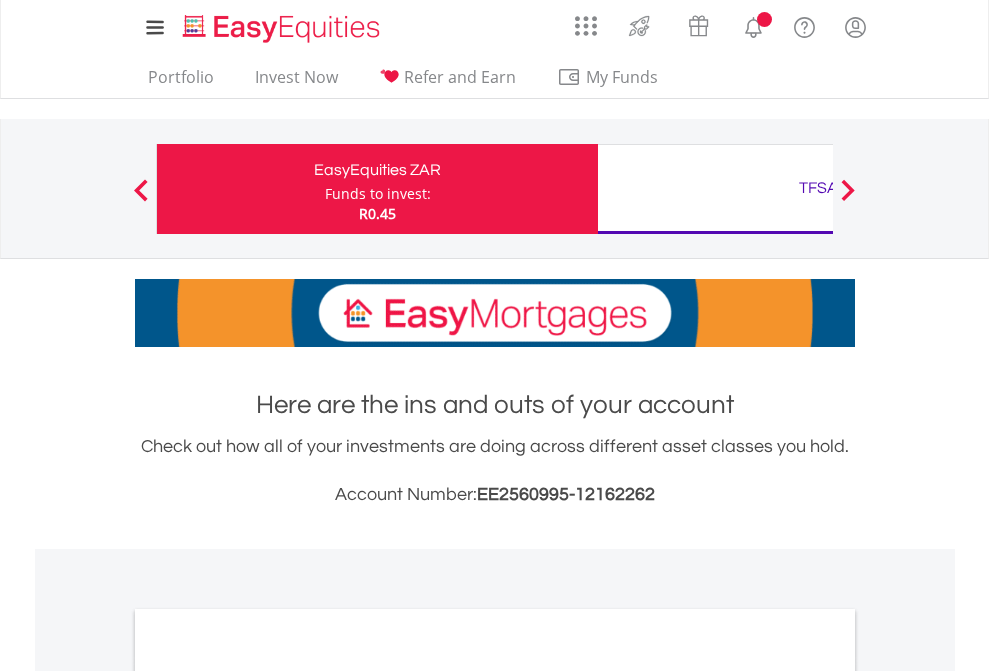 scroll, scrollTop: 0, scrollLeft: 0, axis: both 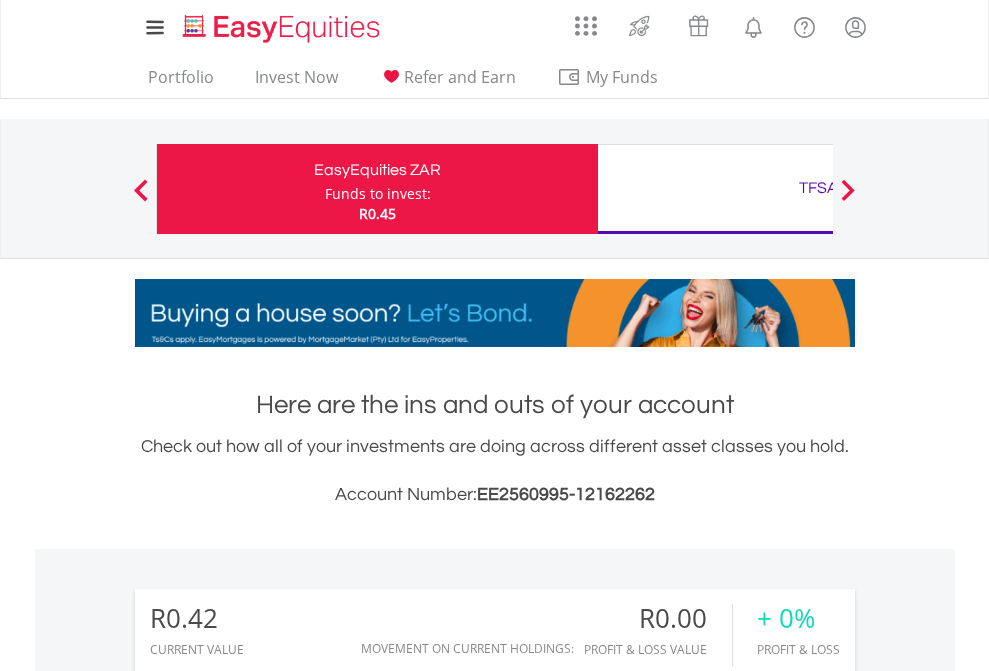 click on "Funds to invest:" at bounding box center (378, 194) 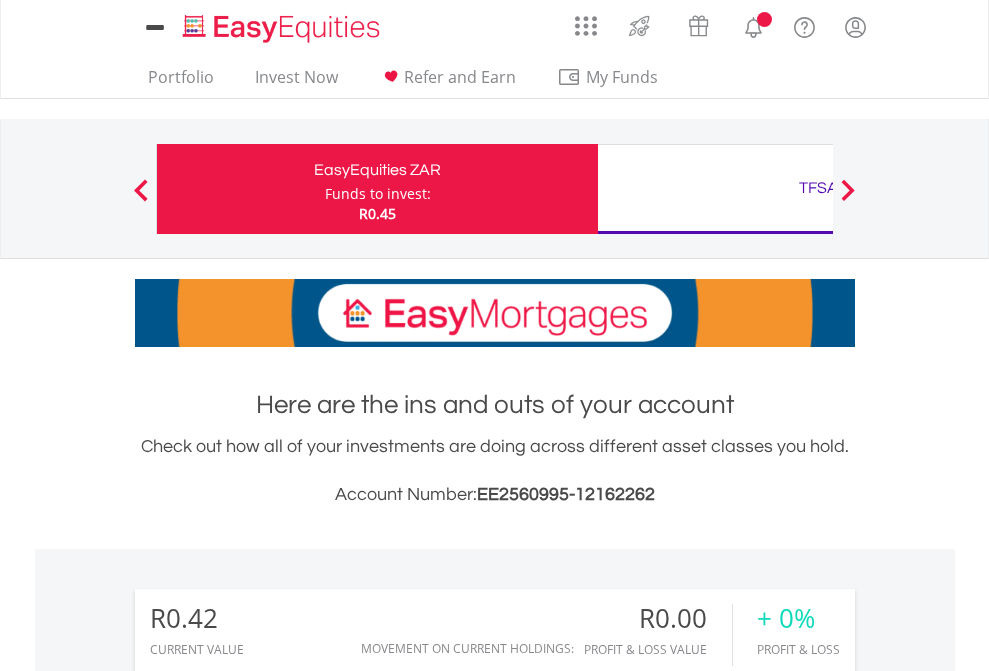 scroll, scrollTop: 0, scrollLeft: 0, axis: both 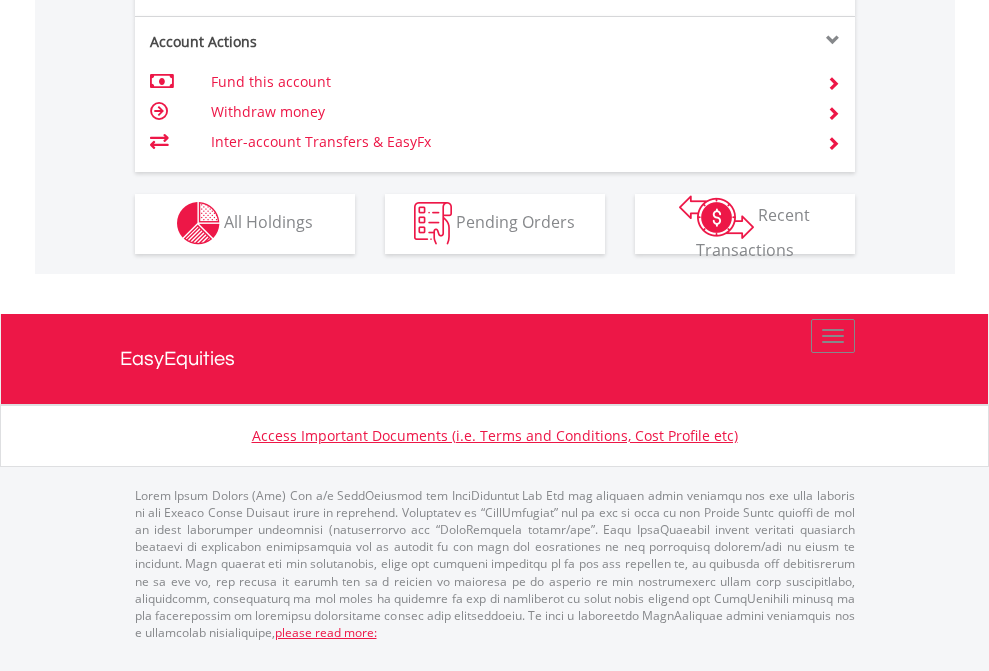 click on "Investment types" at bounding box center (706, -353) 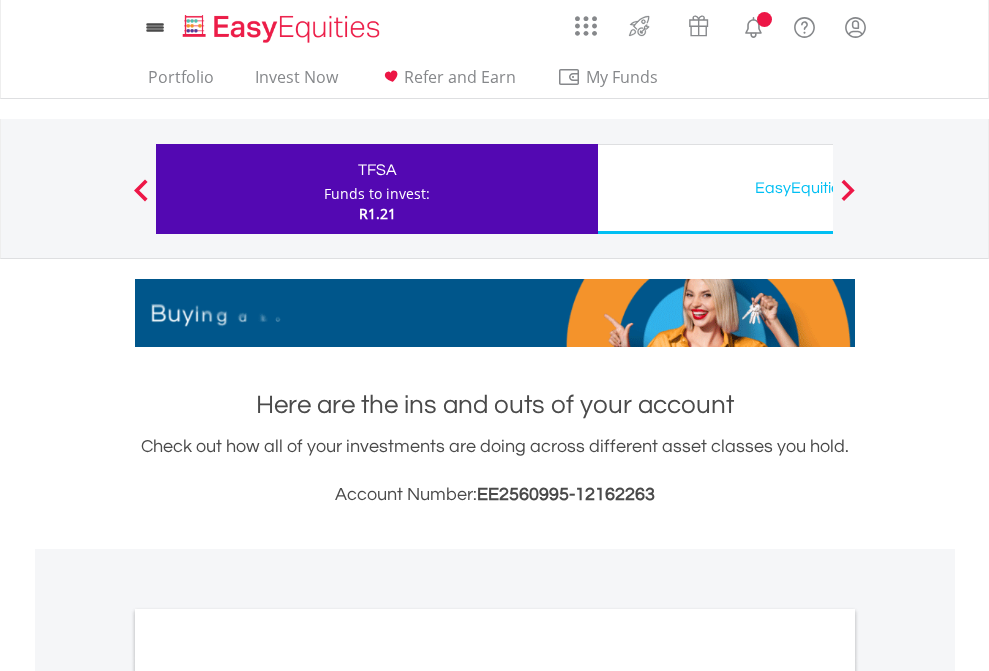 scroll, scrollTop: 0, scrollLeft: 0, axis: both 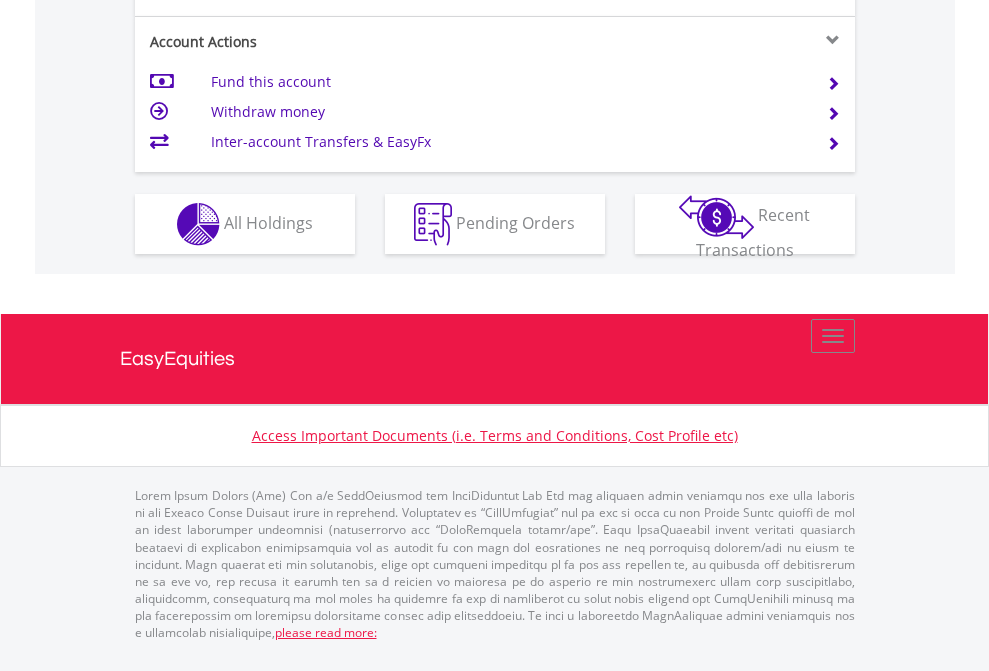 click on "Investment types" at bounding box center [706, -337] 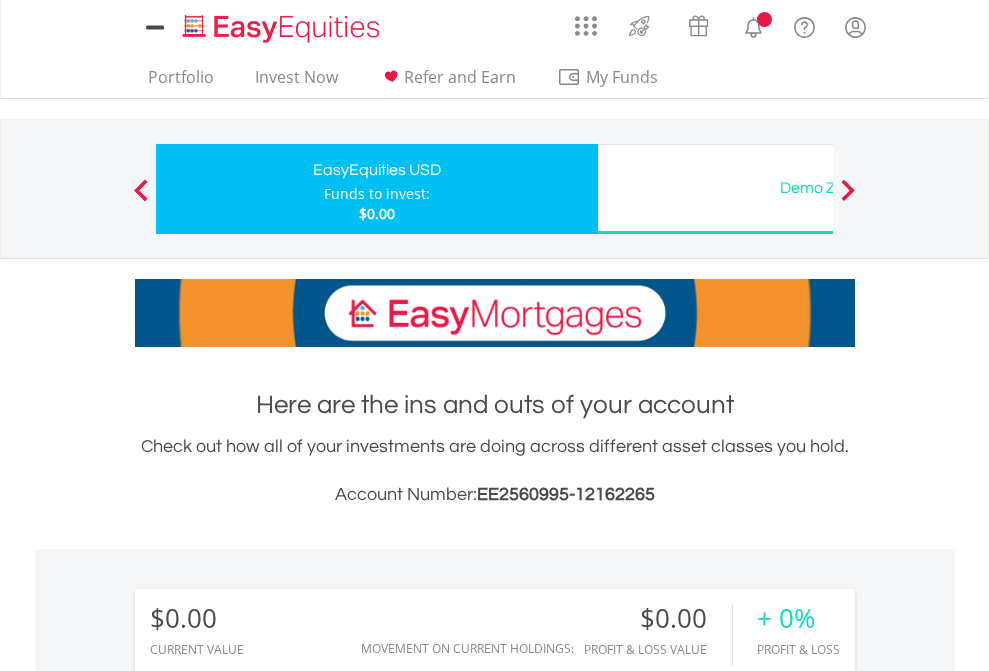 scroll, scrollTop: 0, scrollLeft: 0, axis: both 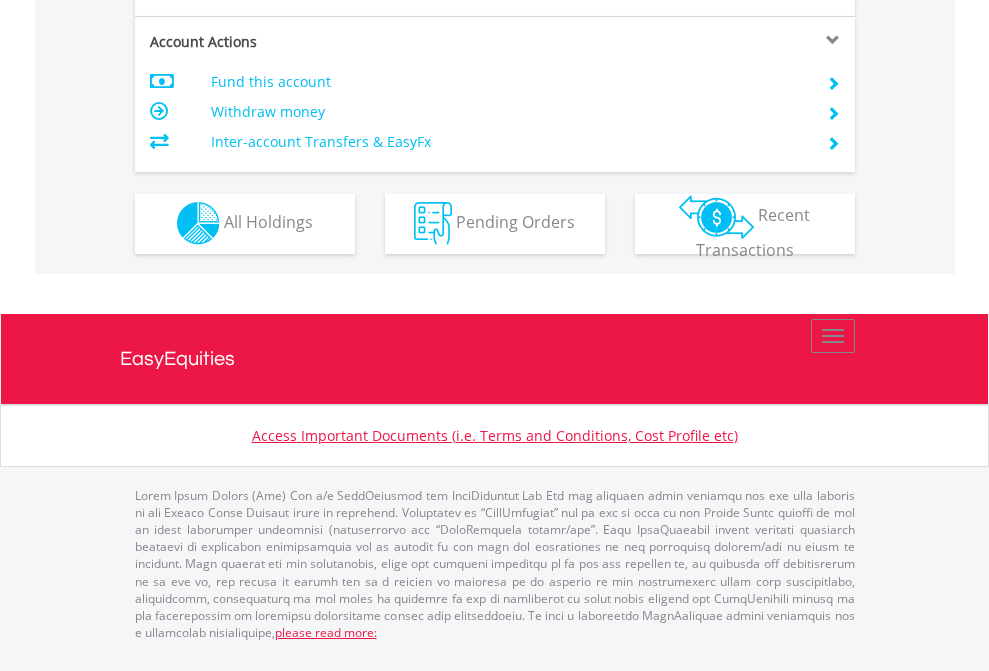 click on "Investment types" at bounding box center (706, -353) 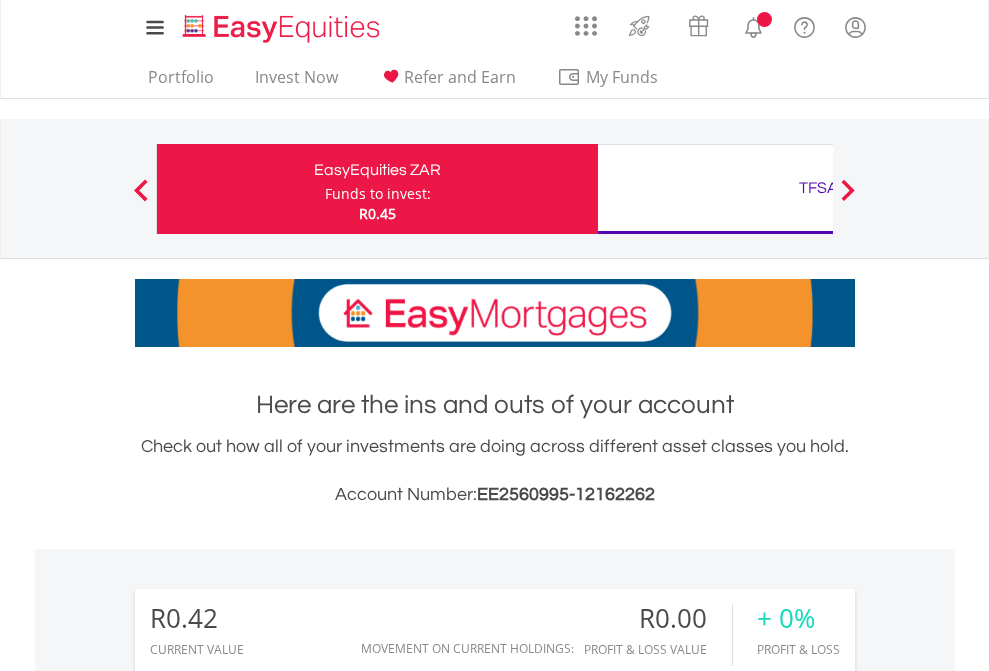 scroll, scrollTop: 0, scrollLeft: 0, axis: both 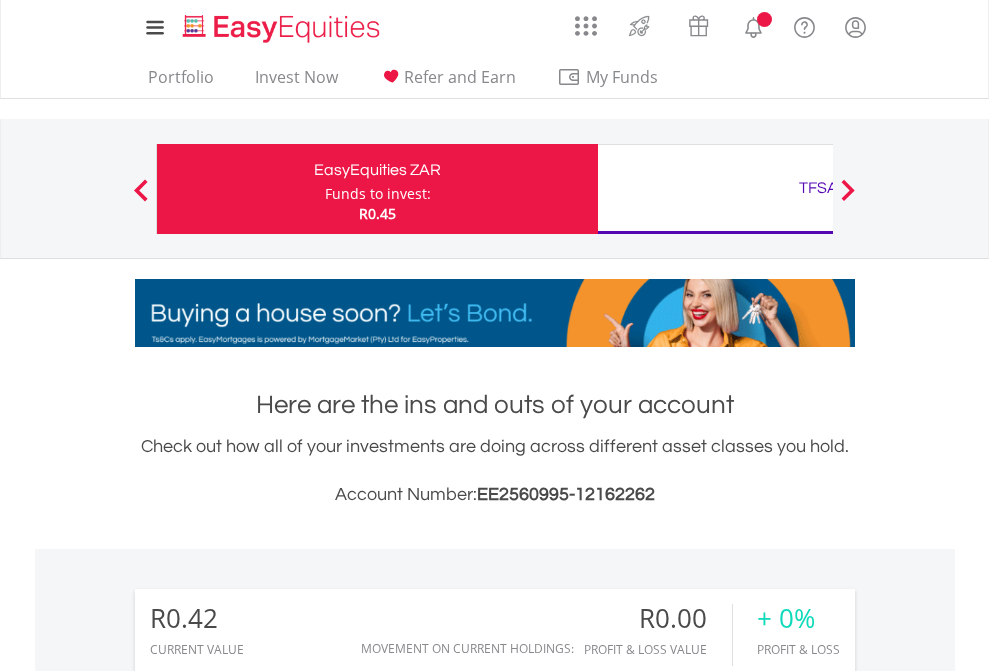 click on "All Holdings" at bounding box center [268, 1442] 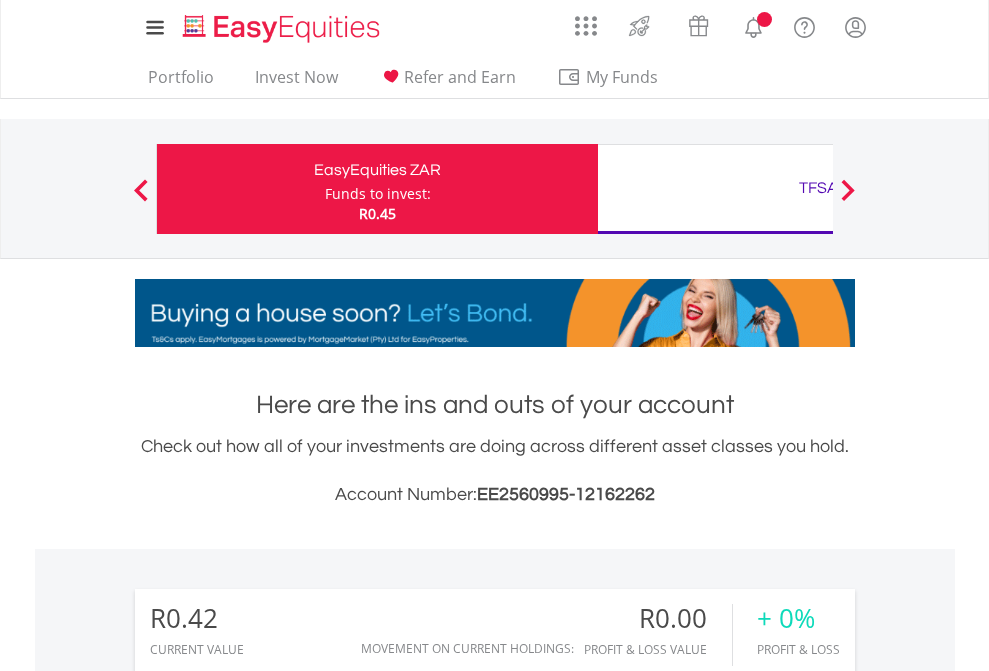 scroll, scrollTop: 999808, scrollLeft: 999687, axis: both 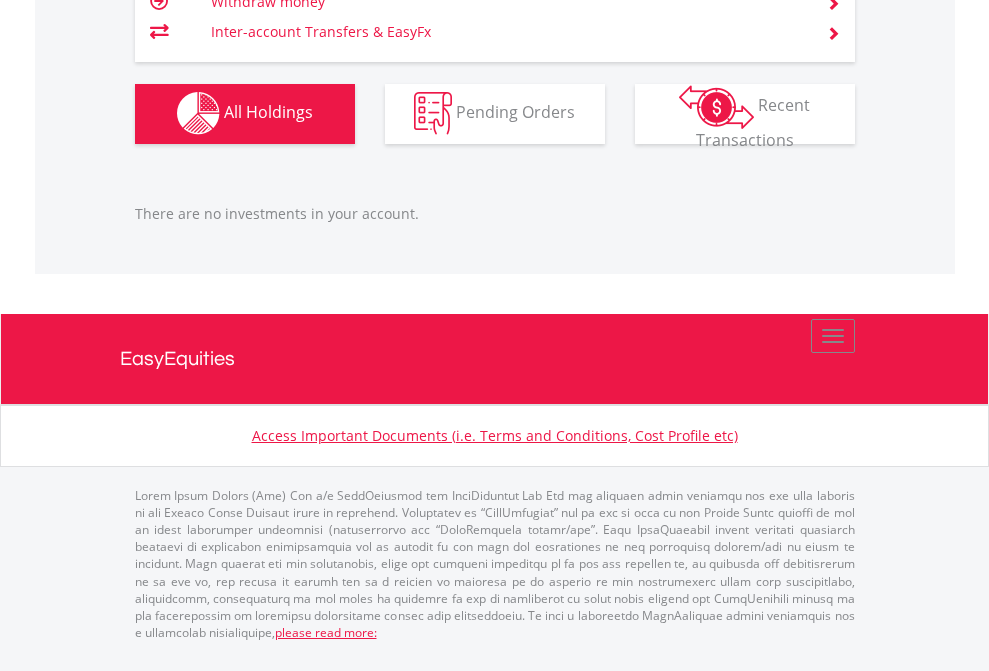 click on "TFSA" at bounding box center (818, -1142) 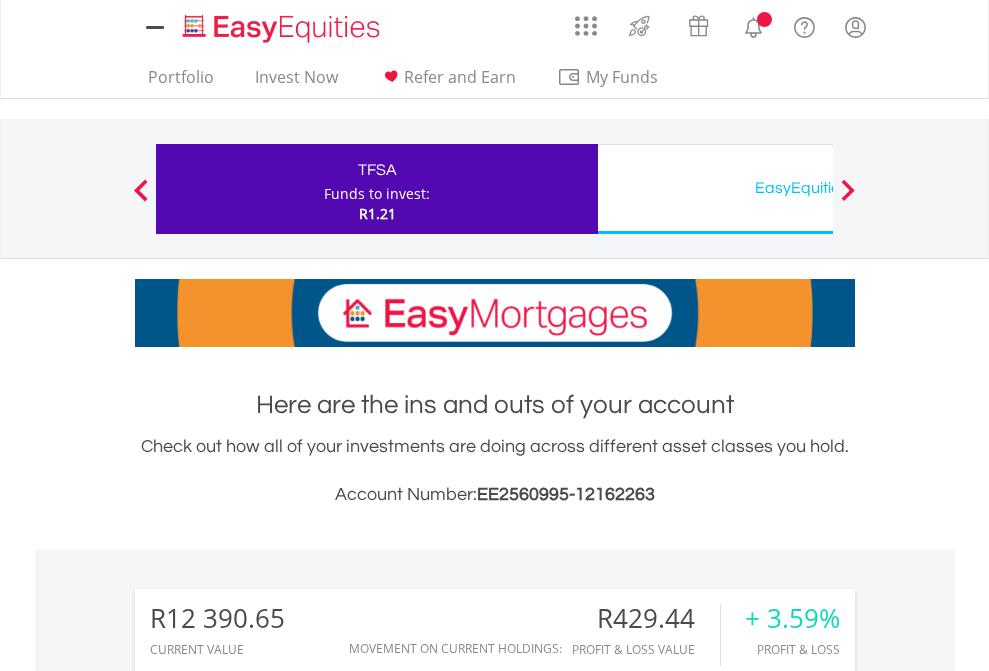 scroll, scrollTop: 0, scrollLeft: 0, axis: both 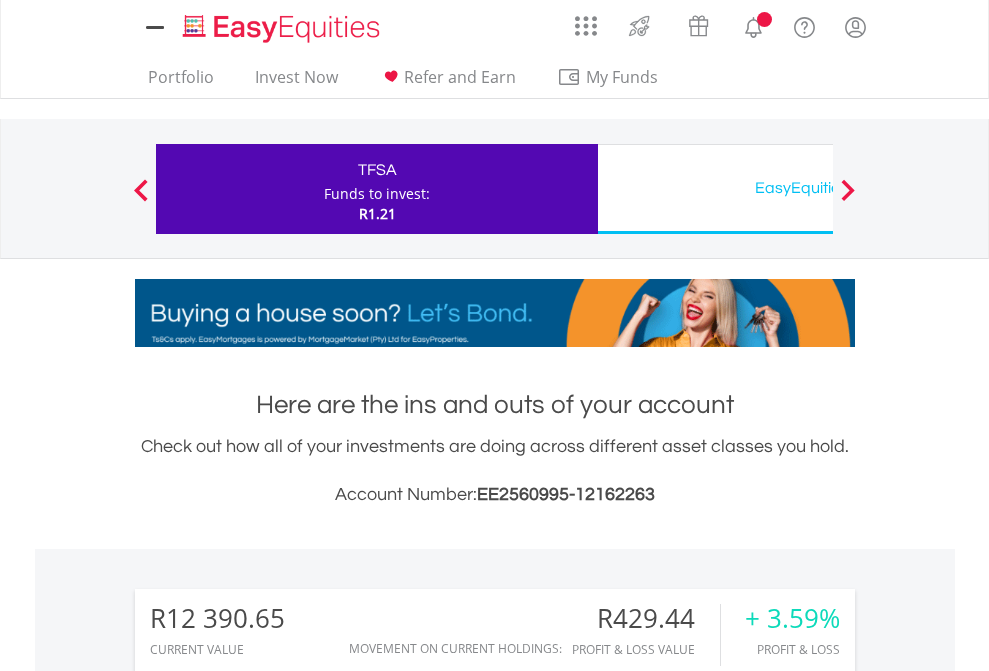 click on "All Holdings" at bounding box center [268, 1466] 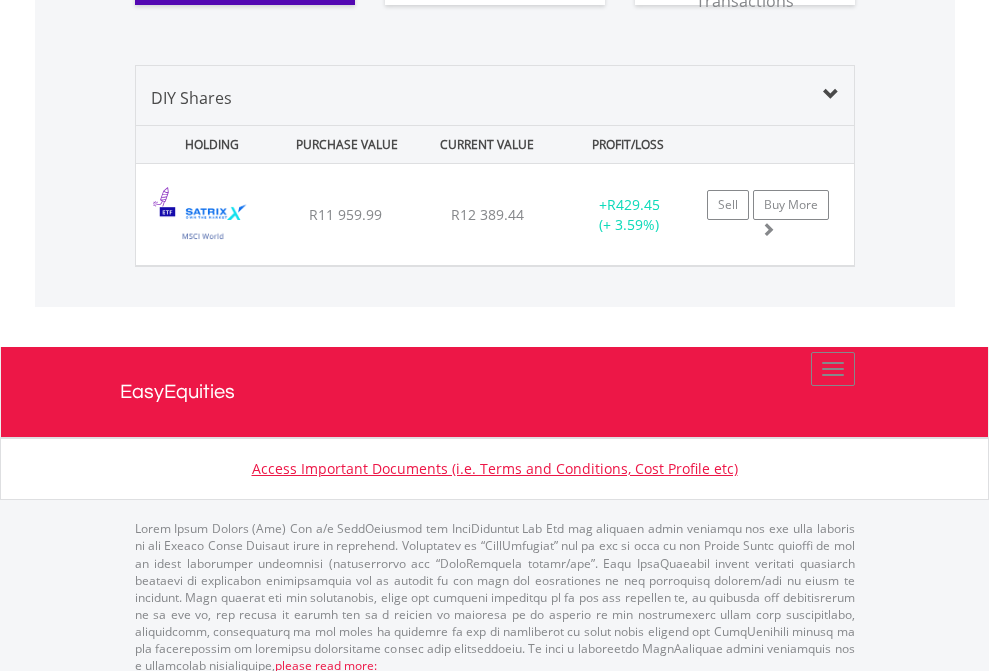 scroll, scrollTop: 2224, scrollLeft: 0, axis: vertical 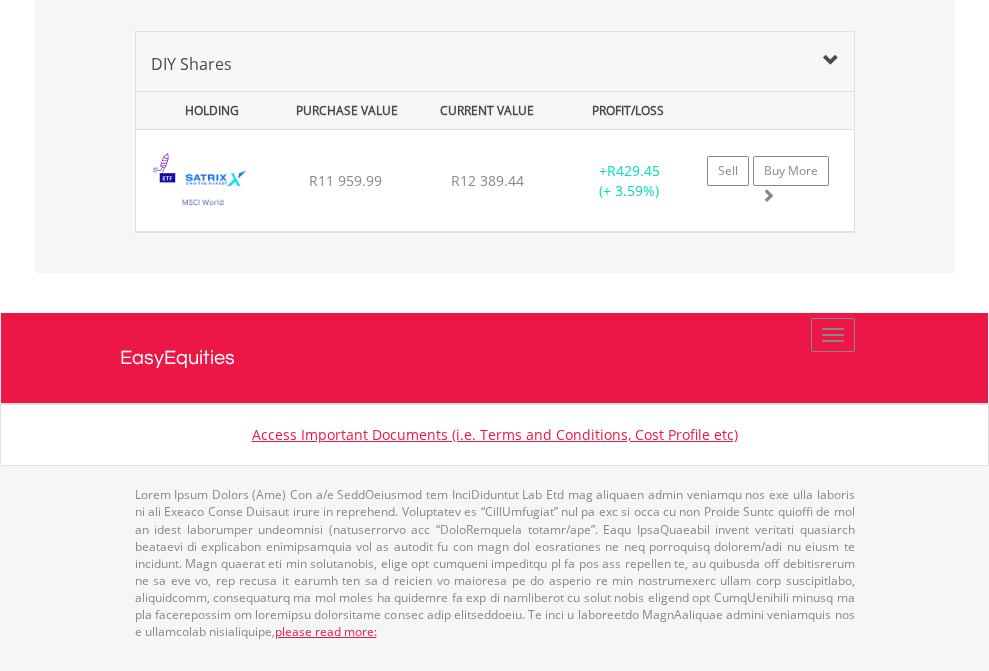 click on "EasyEquities USD" at bounding box center [818, -1339] 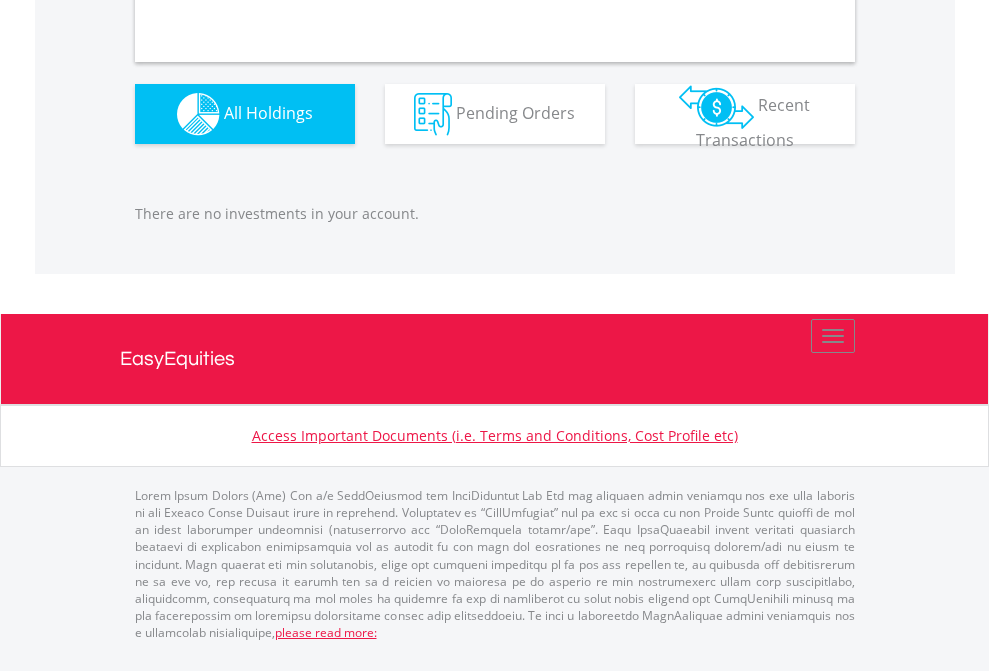 scroll, scrollTop: 1980, scrollLeft: 0, axis: vertical 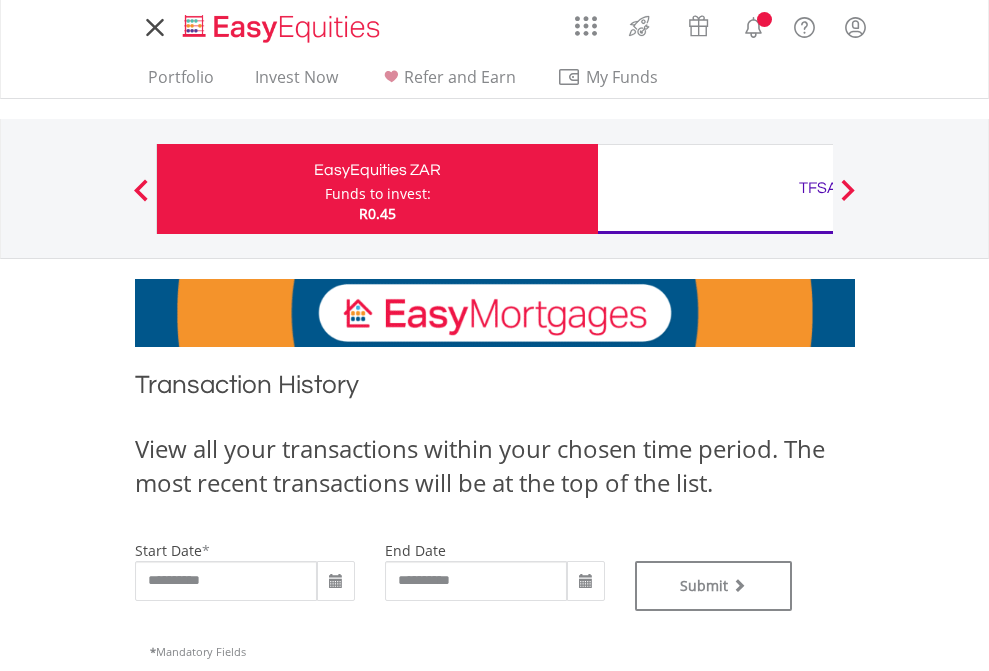 type on "**********" 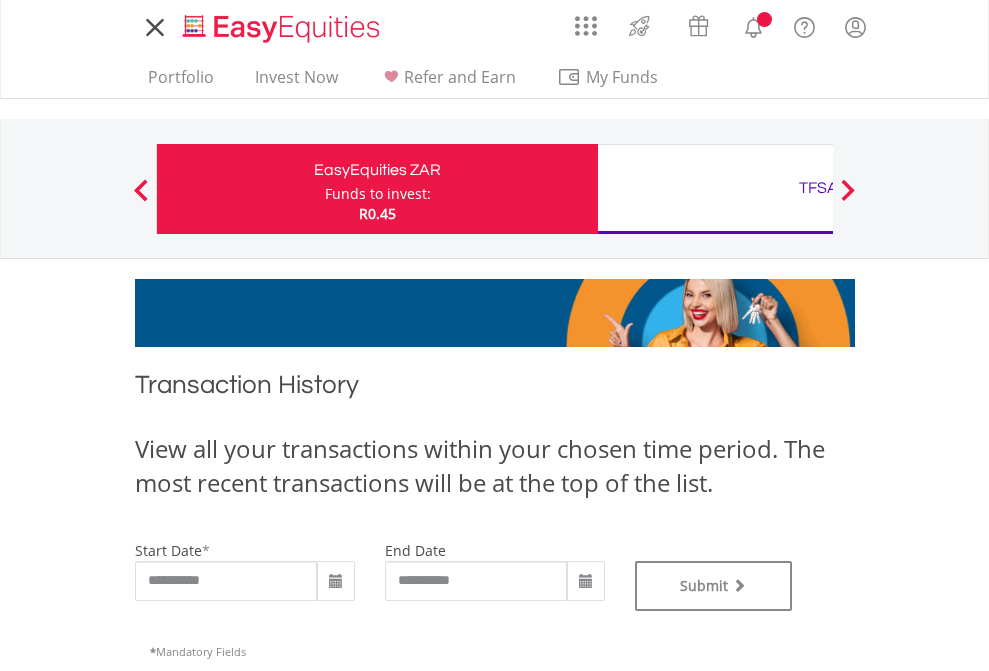 type on "**********" 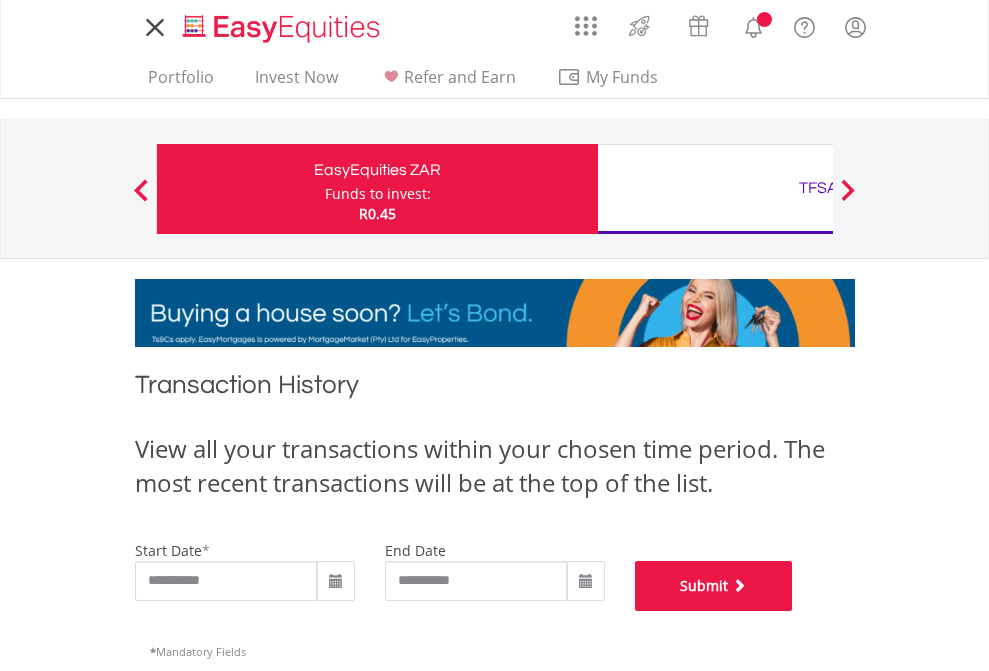 click on "Submit" at bounding box center [714, 586] 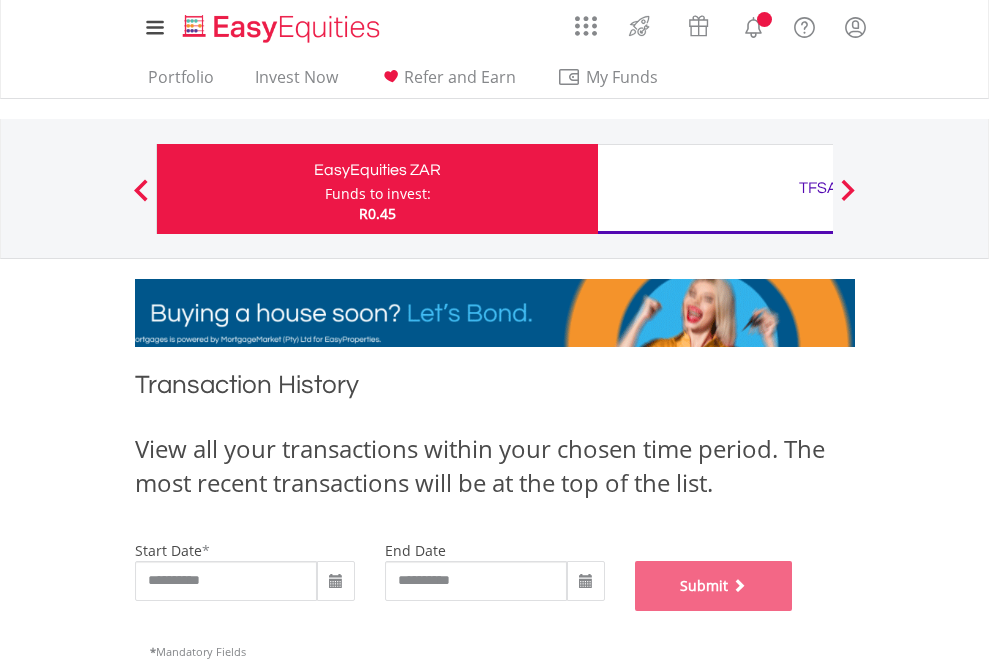 scroll, scrollTop: 811, scrollLeft: 0, axis: vertical 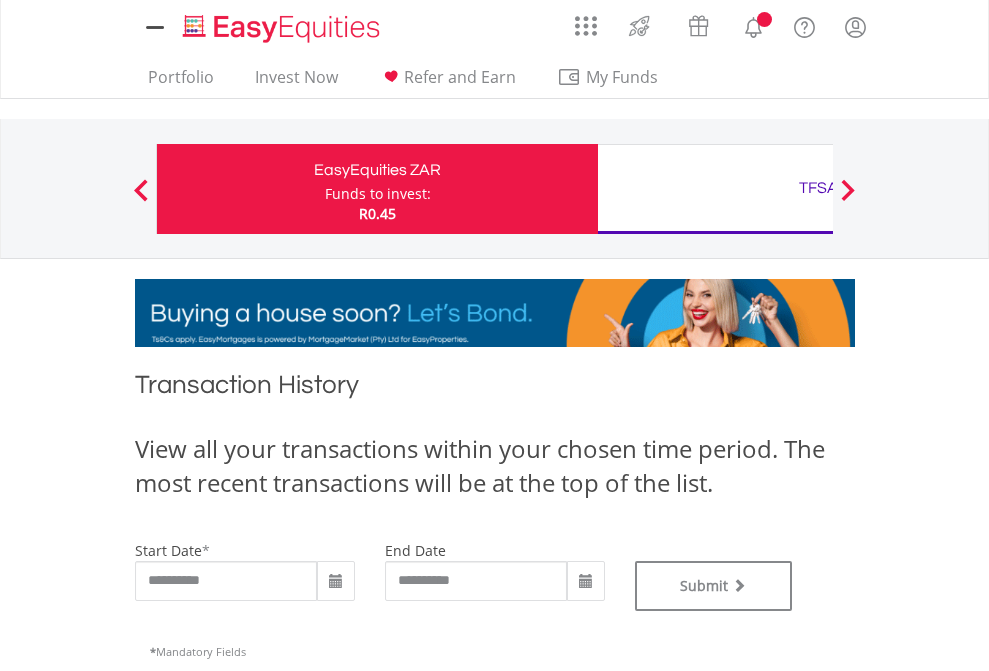 click on "TFSA" at bounding box center [818, 188] 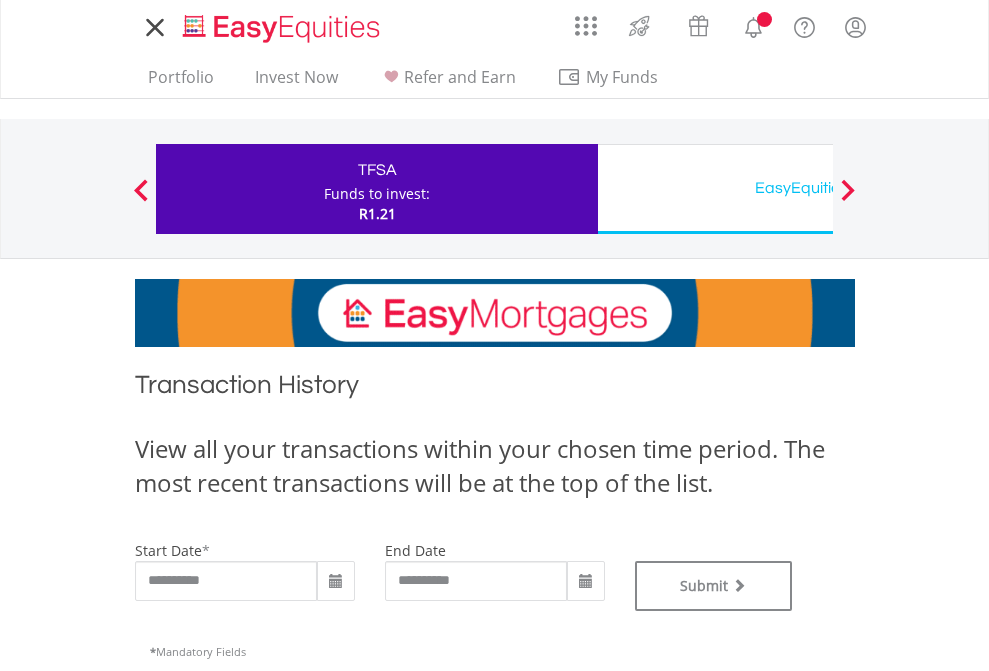 scroll, scrollTop: 0, scrollLeft: 0, axis: both 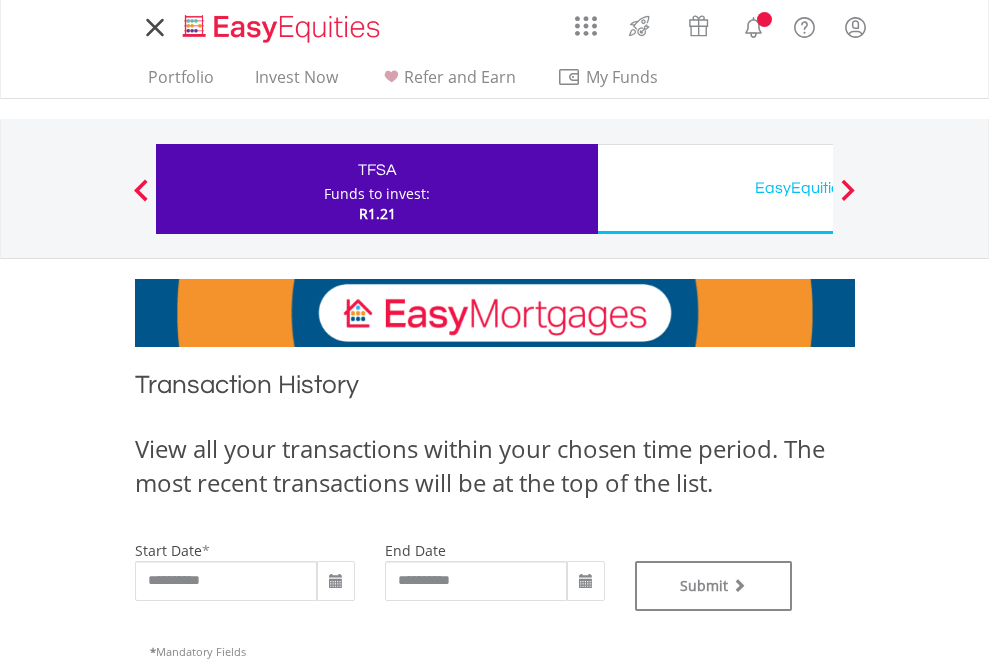 type on "**********" 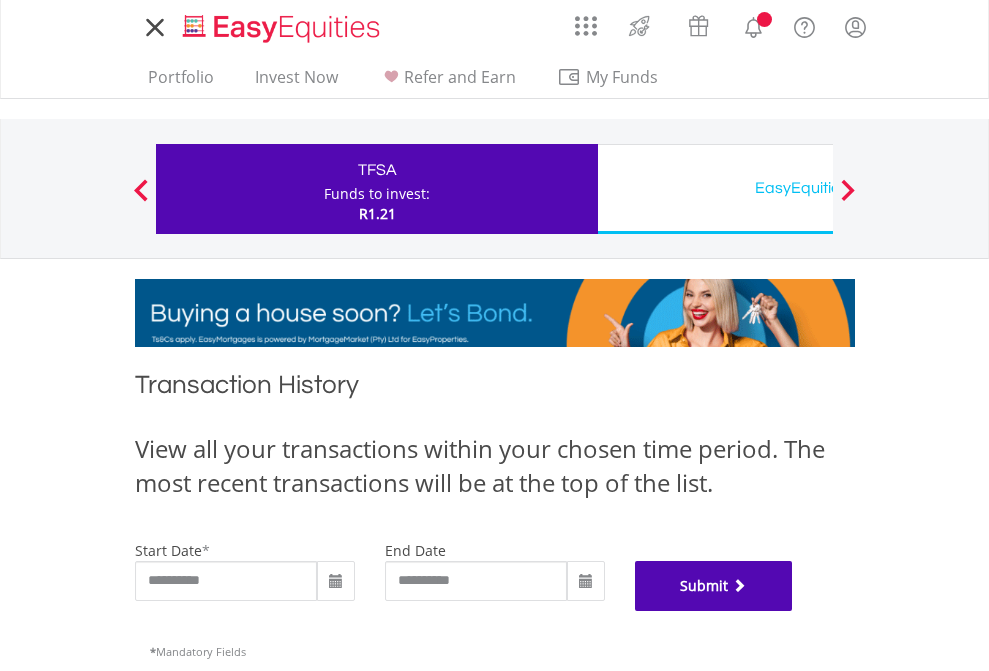 click on "Submit" at bounding box center (714, 586) 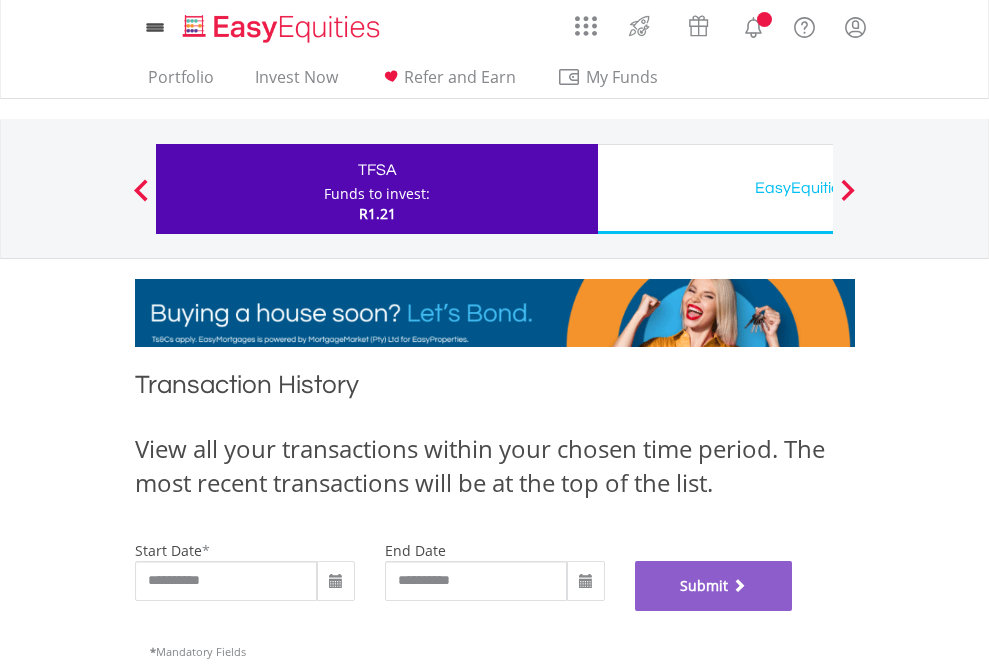 scroll, scrollTop: 811, scrollLeft: 0, axis: vertical 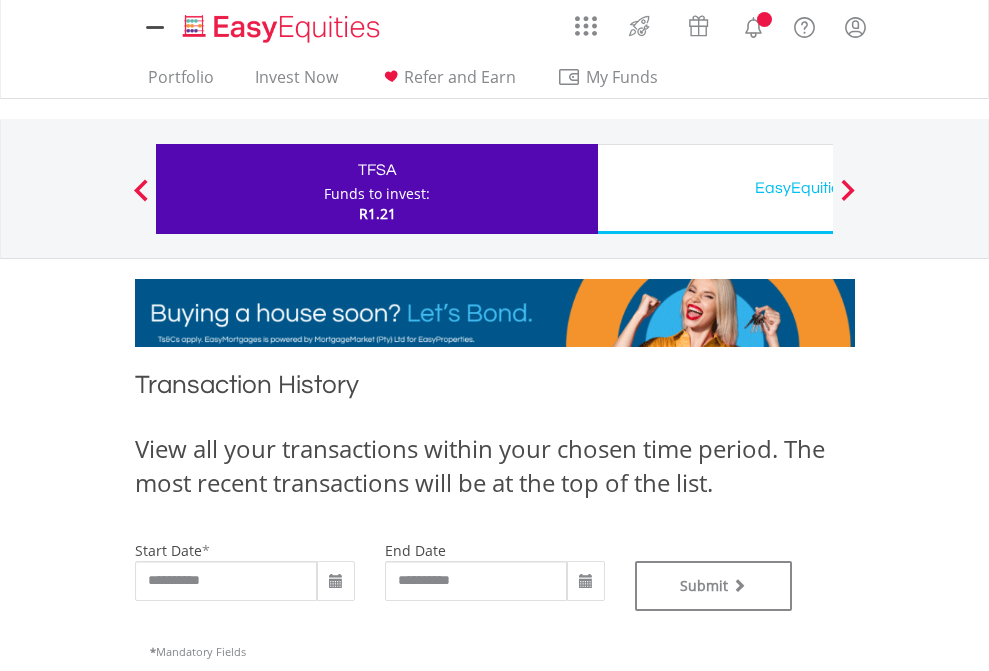 click on "EasyEquities USD" at bounding box center [818, 188] 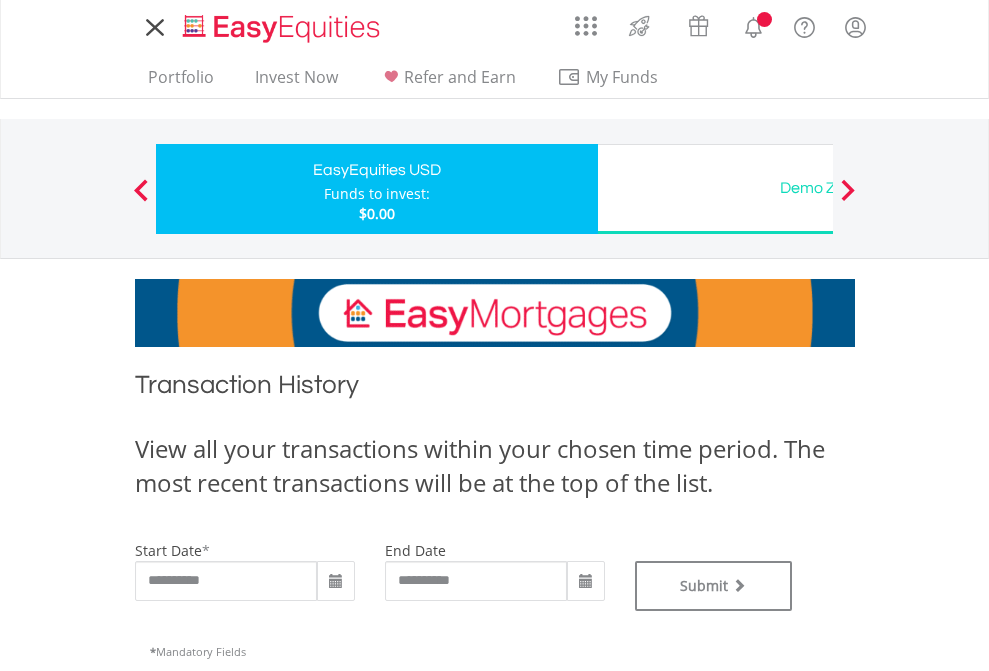 scroll, scrollTop: 0, scrollLeft: 0, axis: both 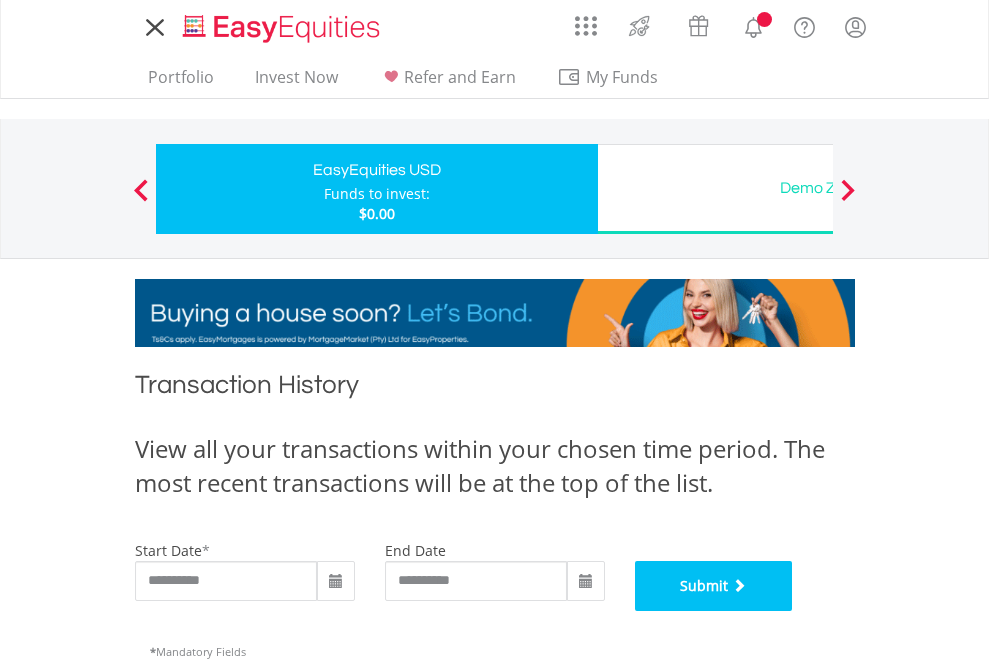 click on "Submit" at bounding box center [714, 586] 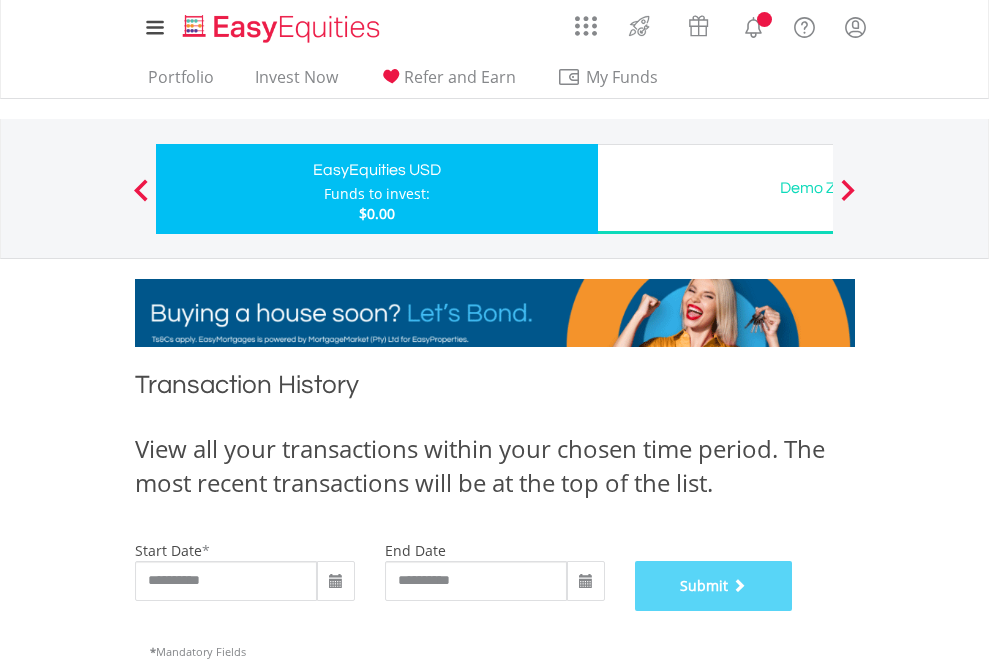 scroll, scrollTop: 811, scrollLeft: 0, axis: vertical 